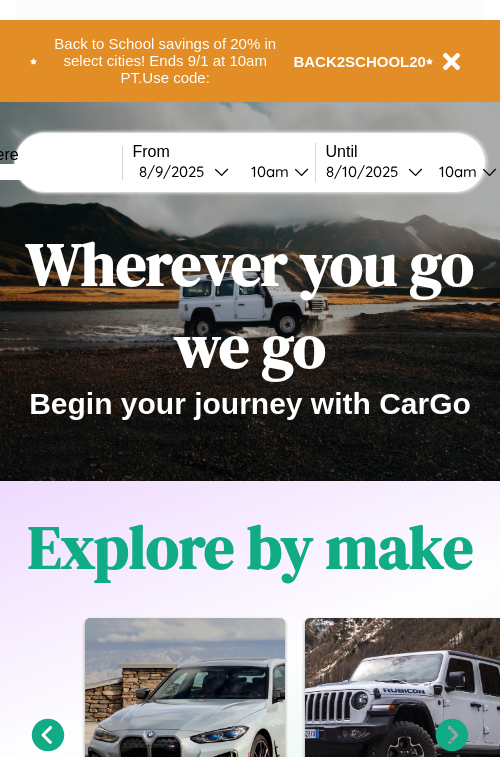 scroll, scrollTop: 0, scrollLeft: 0, axis: both 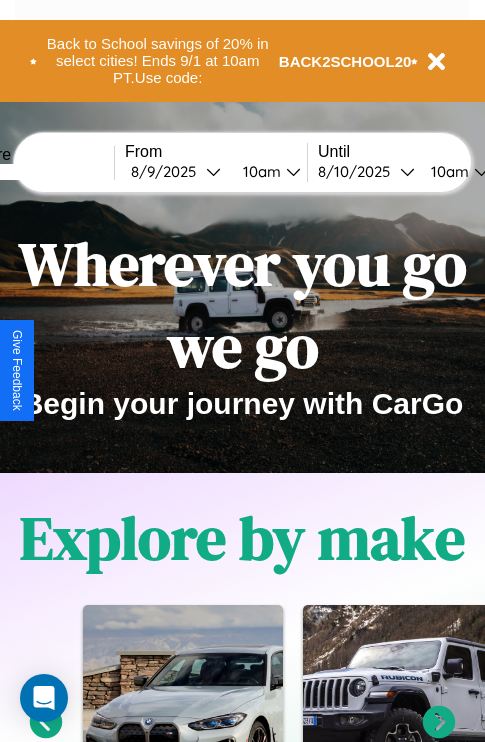 click at bounding box center [39, 172] 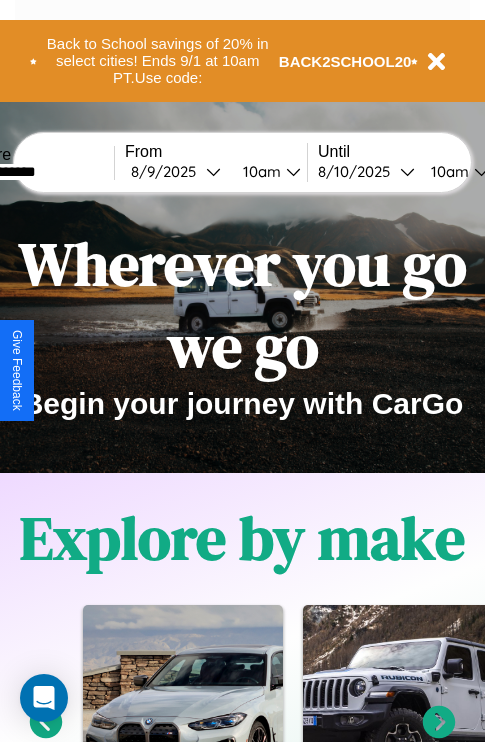 type on "**********" 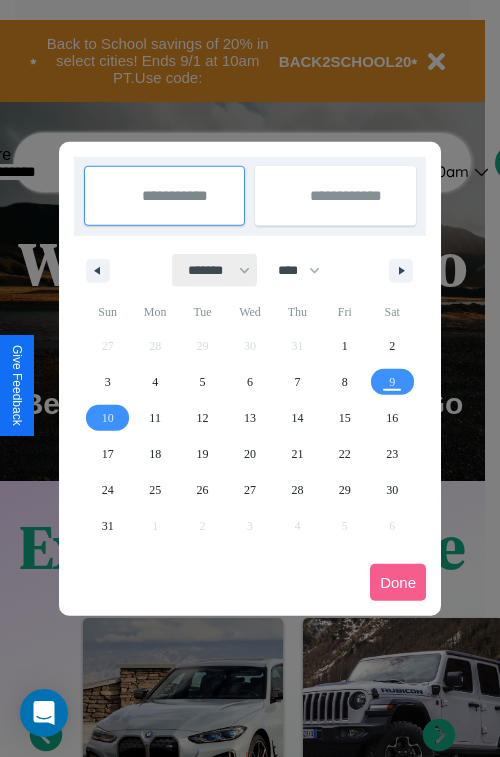 click on "******* ******** ***** ***** *** **** **** ****** ********* ******* ******** ********" at bounding box center [215, 270] 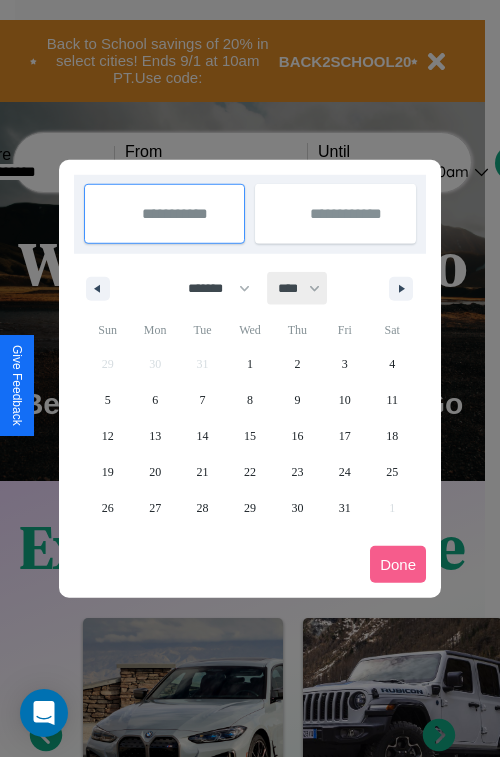 click on "**** **** **** **** **** **** **** **** **** **** **** **** **** **** **** **** **** **** **** **** **** **** **** **** **** **** **** **** **** **** **** **** **** **** **** **** **** **** **** **** **** **** **** **** **** **** **** **** **** **** **** **** **** **** **** **** **** **** **** **** **** **** **** **** **** **** **** **** **** **** **** **** **** **** **** **** **** **** **** **** **** **** **** **** **** **** **** **** **** **** **** **** **** **** **** **** **** **** **** **** **** **** **** **** **** **** **** **** **** **** **** **** **** **** **** **** **** **** **** **** ****" at bounding box center [298, 288] 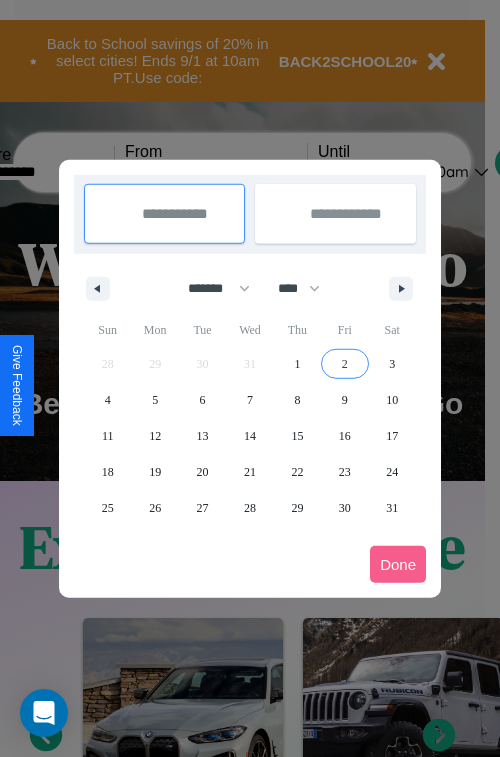 click on "2" at bounding box center [345, 364] 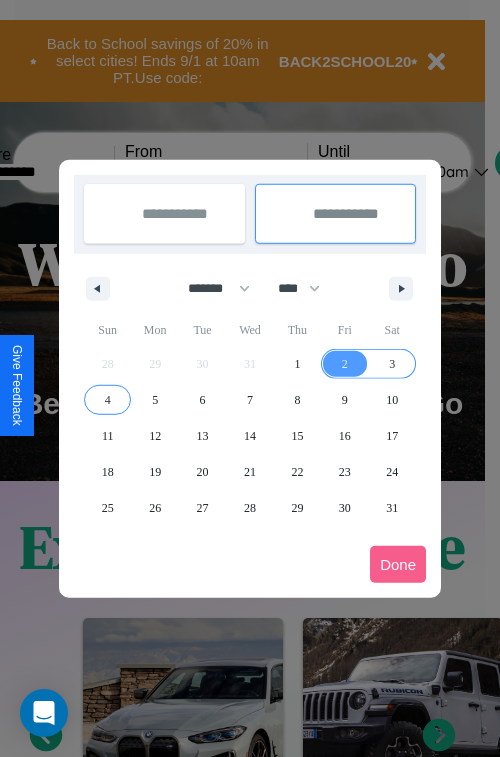 click on "4" at bounding box center (108, 400) 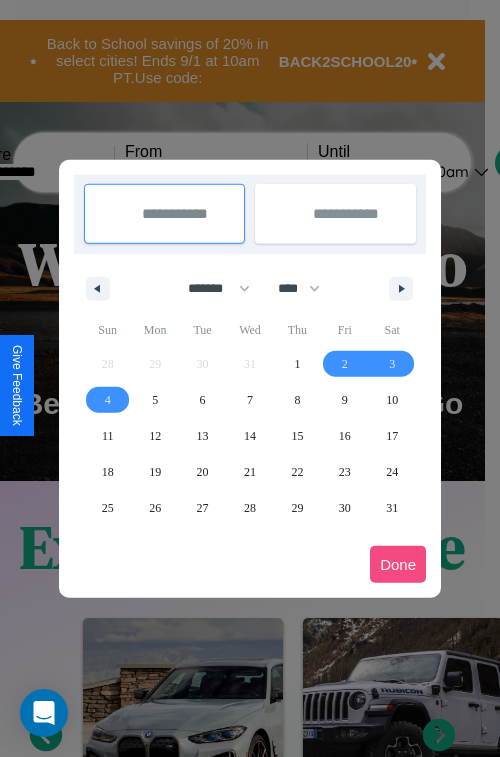 click on "Done" at bounding box center (398, 564) 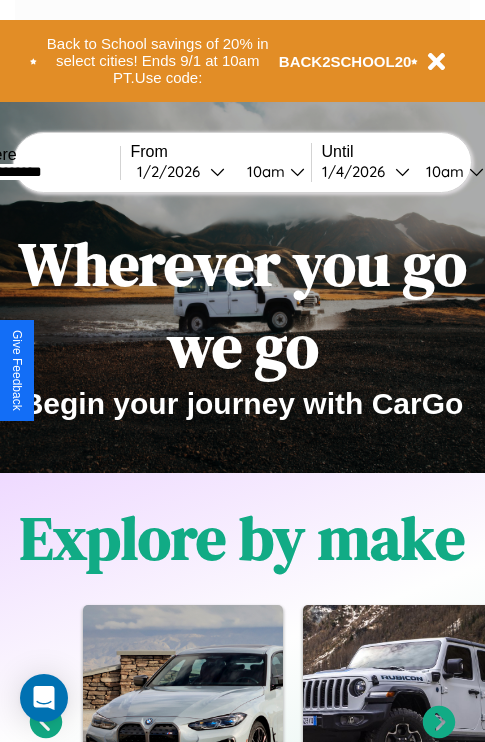 click on "10am" at bounding box center (263, 171) 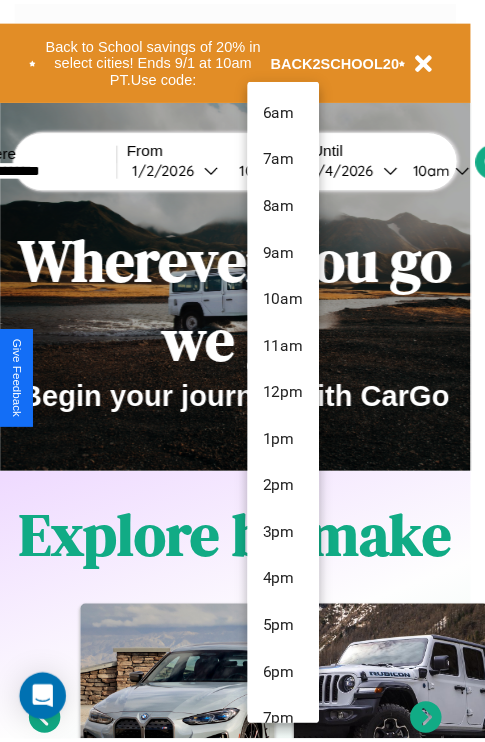 scroll, scrollTop: 115, scrollLeft: 0, axis: vertical 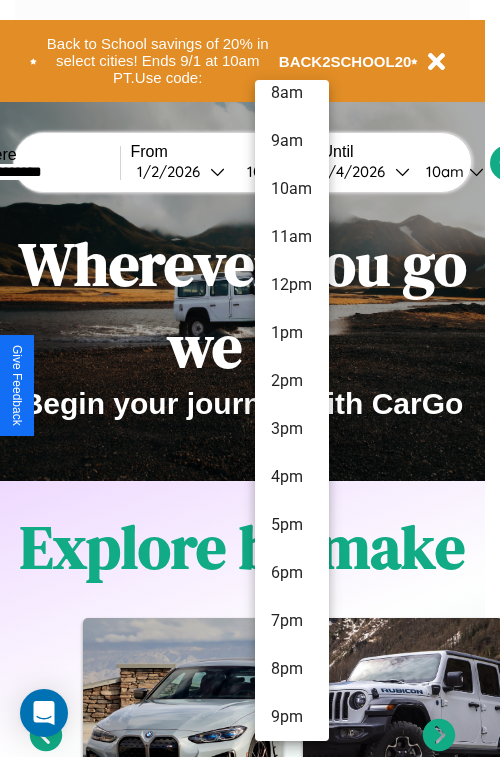 click on "9pm" at bounding box center [292, 717] 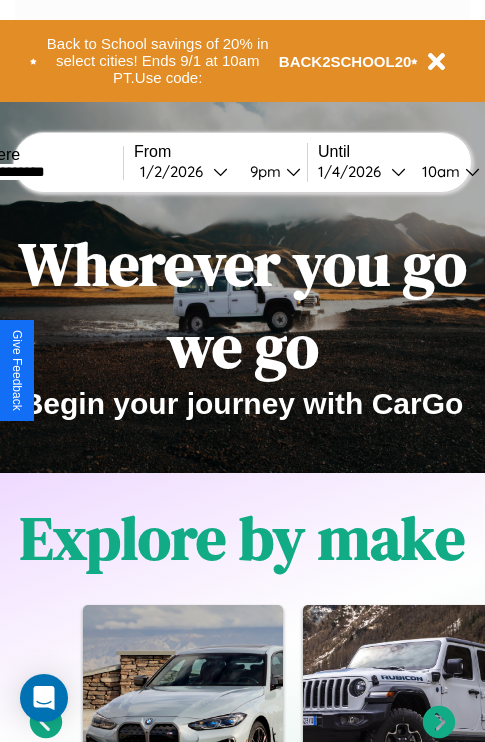 scroll, scrollTop: 0, scrollLeft: 63, axis: horizontal 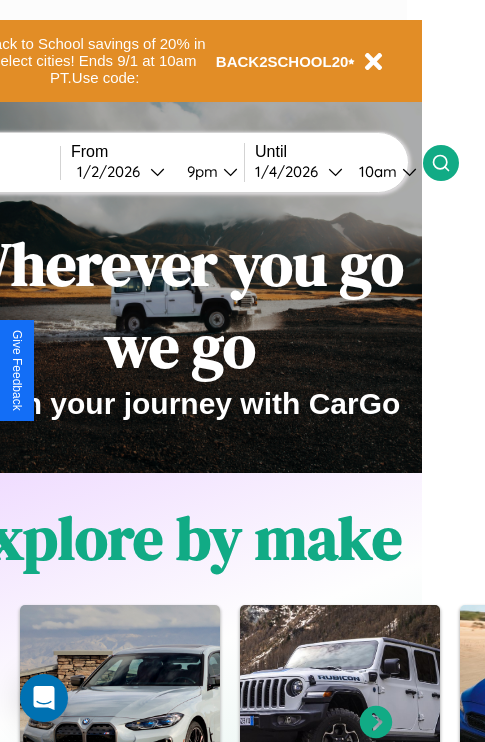 click 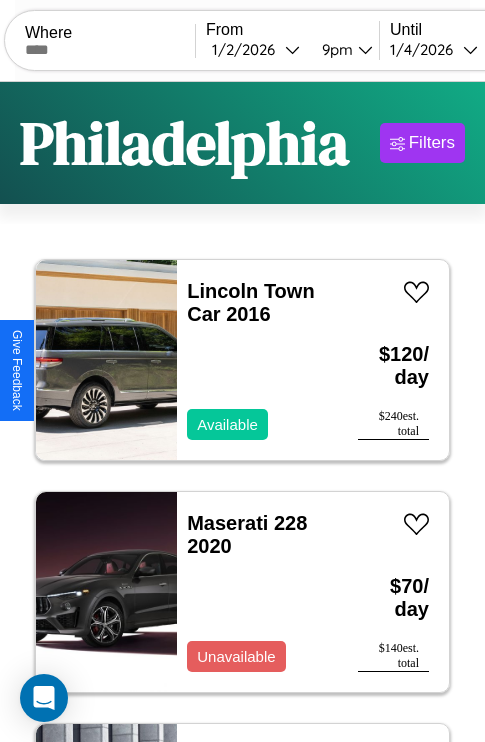 scroll, scrollTop: 89, scrollLeft: 0, axis: vertical 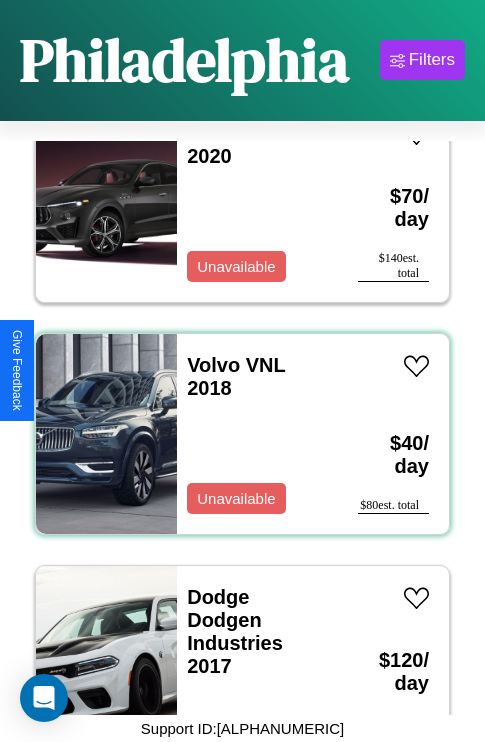 click on "Volvo   VNL   2018 Unavailable" at bounding box center [257, 434] 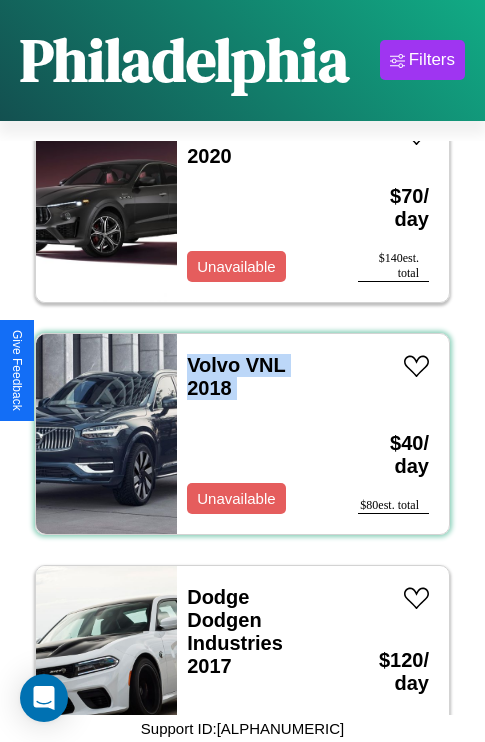 click on "Volvo   VNL   2018 Unavailable" at bounding box center (257, 434) 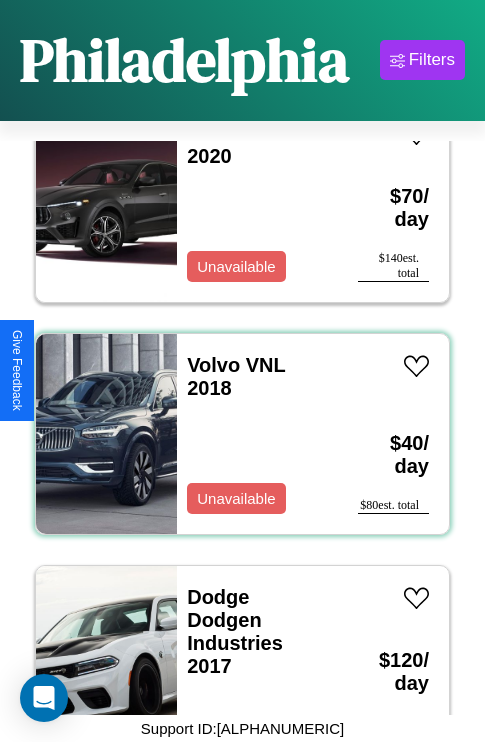 click on "Volvo   VNL   2018 Unavailable" at bounding box center [257, 434] 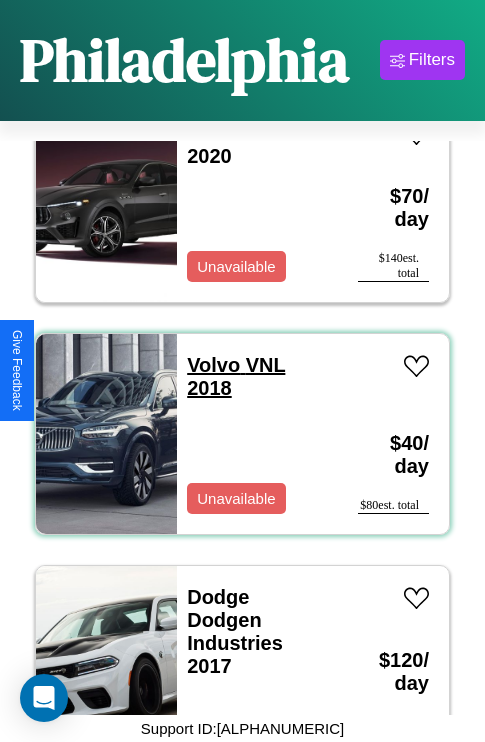 click on "Volvo   VNL   2018" at bounding box center (236, 376) 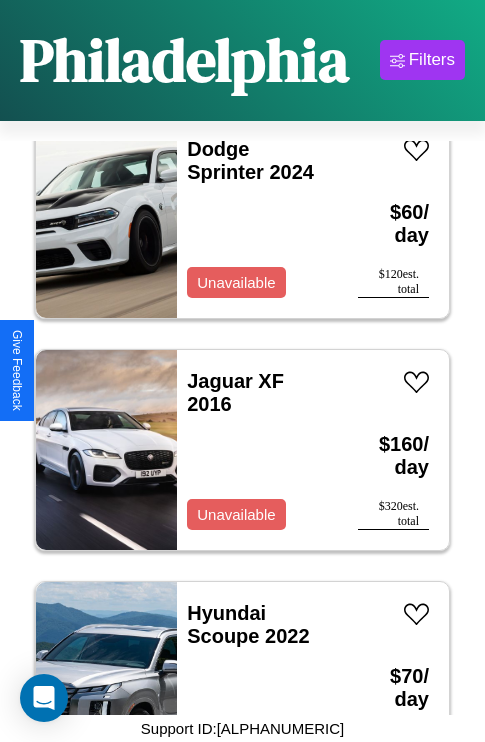 scroll, scrollTop: 4715, scrollLeft: 0, axis: vertical 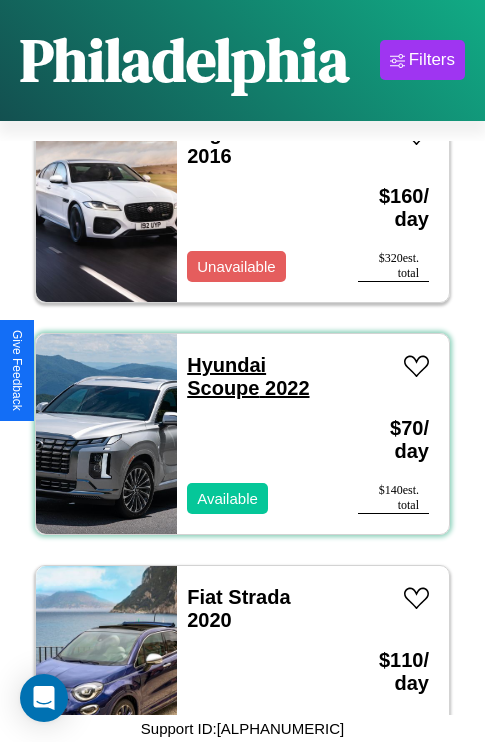 click on "Hyundai   Scoupe   2022" at bounding box center [248, 376] 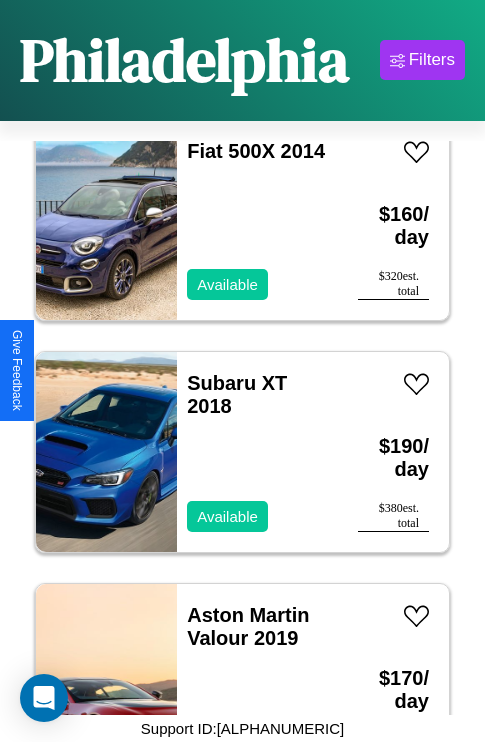 scroll, scrollTop: 8891, scrollLeft: 0, axis: vertical 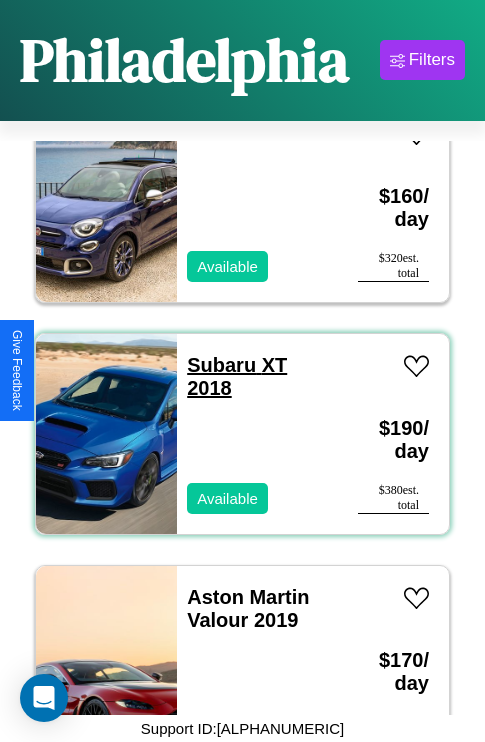 click on "Subaru   XT   2018" at bounding box center (237, 376) 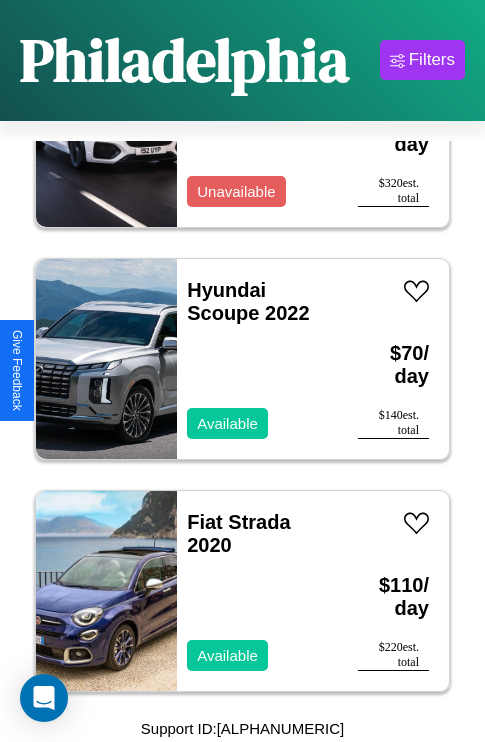 scroll, scrollTop: 4715, scrollLeft: 0, axis: vertical 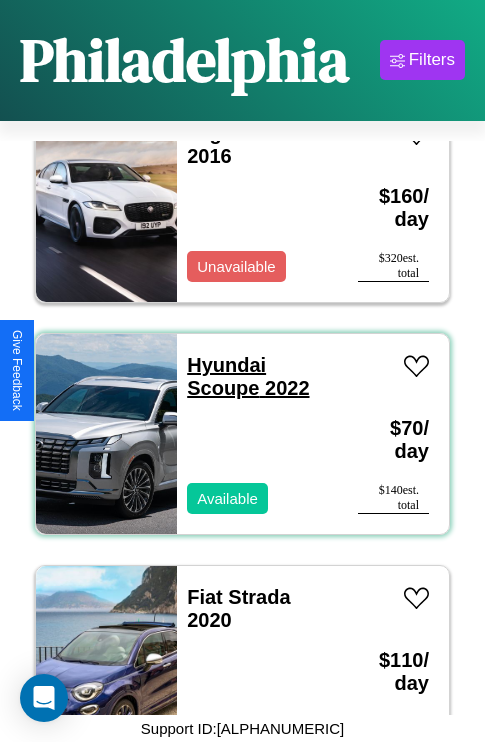 click on "Hyundai   Scoupe   2022" at bounding box center (248, 376) 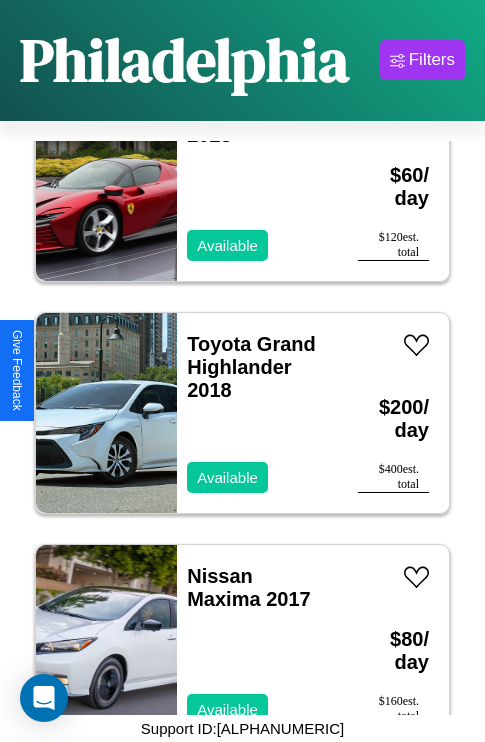 scroll, scrollTop: 10126, scrollLeft: 0, axis: vertical 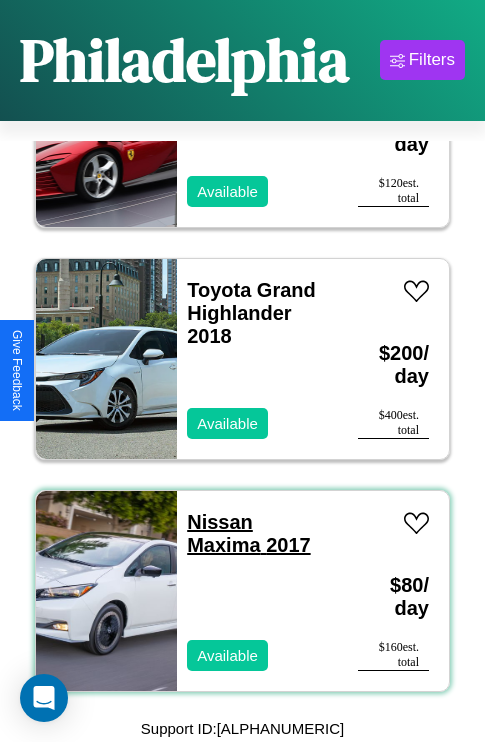 click on "Nissan   Maxima   2017" at bounding box center [248, 533] 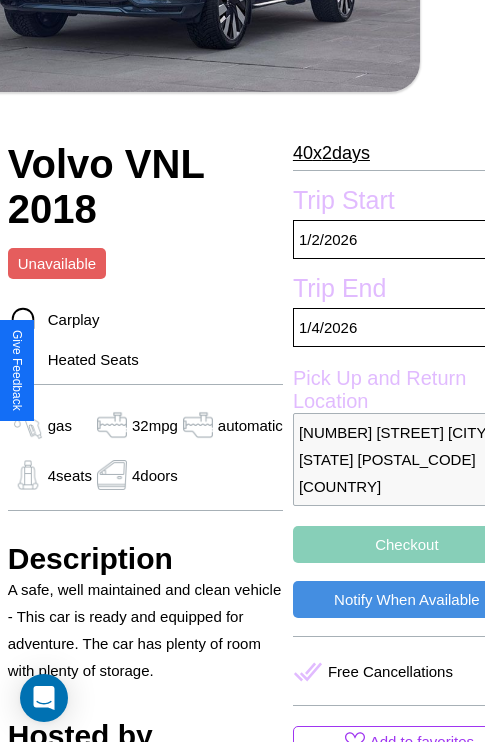 scroll, scrollTop: 380, scrollLeft: 84, axis: both 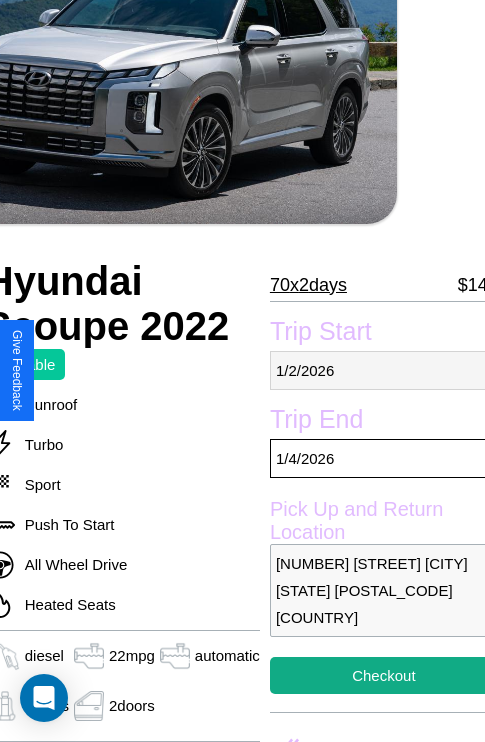 click on "[MM] / [DD] / [YYYY]" at bounding box center [384, 370] 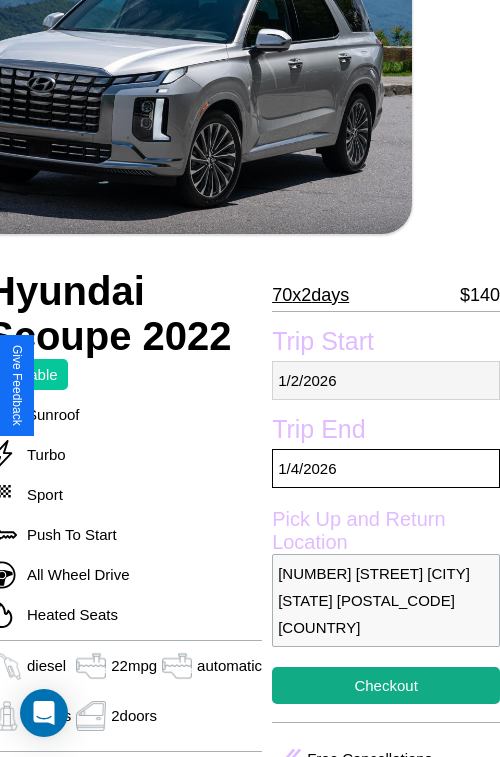 select on "*" 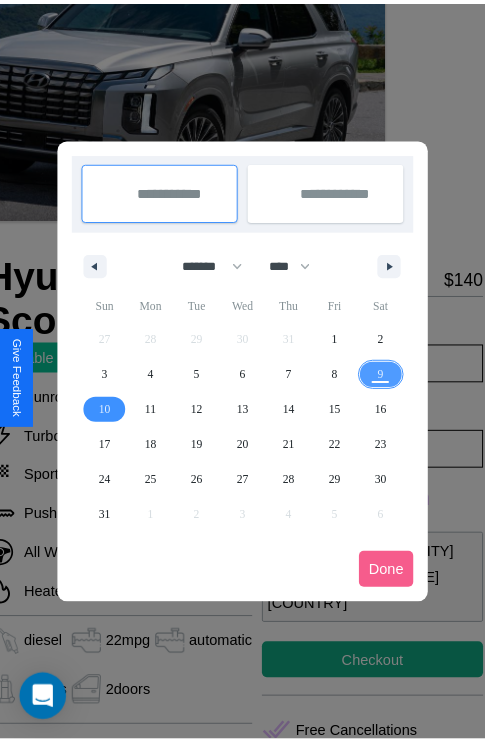 scroll, scrollTop: 0, scrollLeft: 88, axis: horizontal 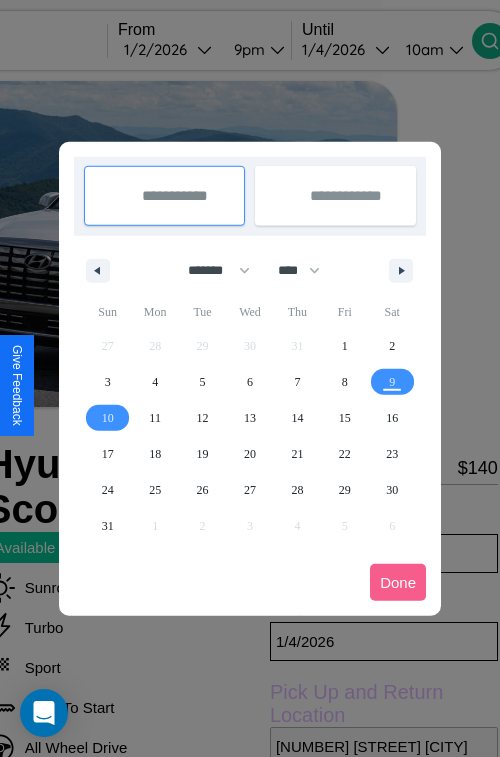 click at bounding box center [250, 378] 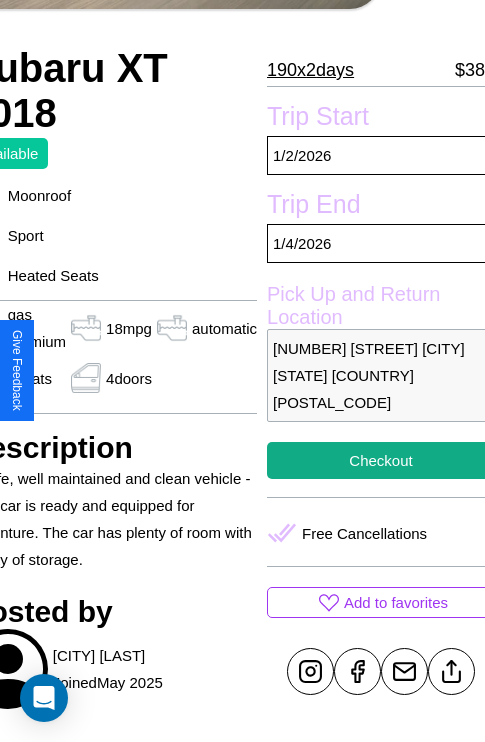 scroll, scrollTop: 423, scrollLeft: 107, axis: both 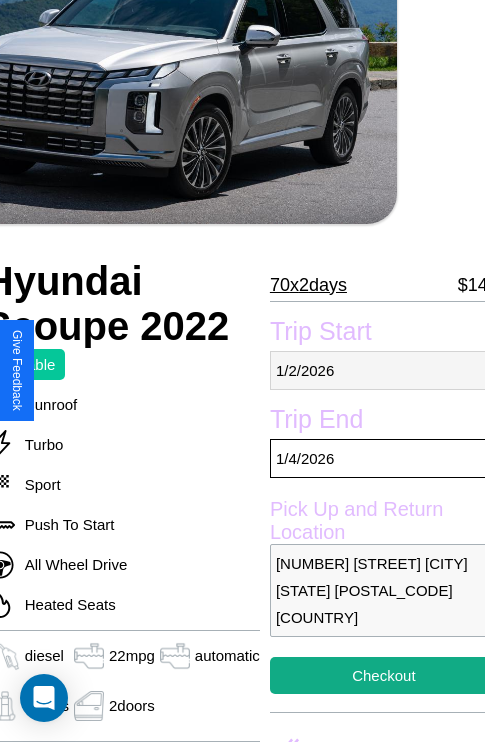 click on "[MM] / [DD] / [YYYY]" at bounding box center [384, 370] 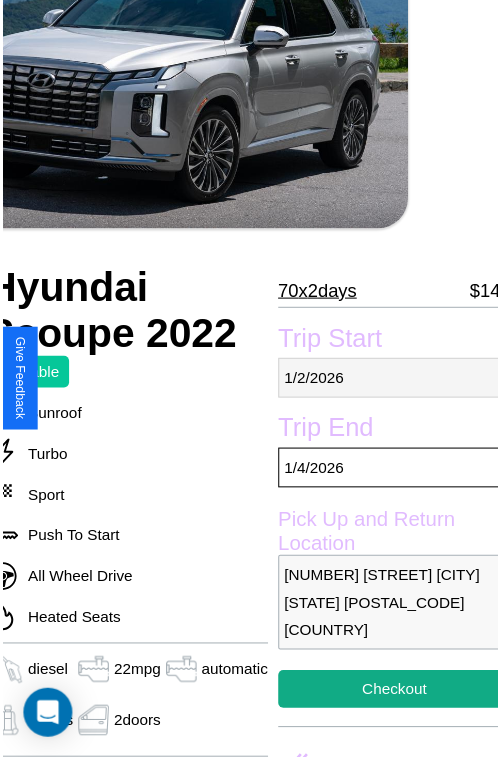 select on "*" 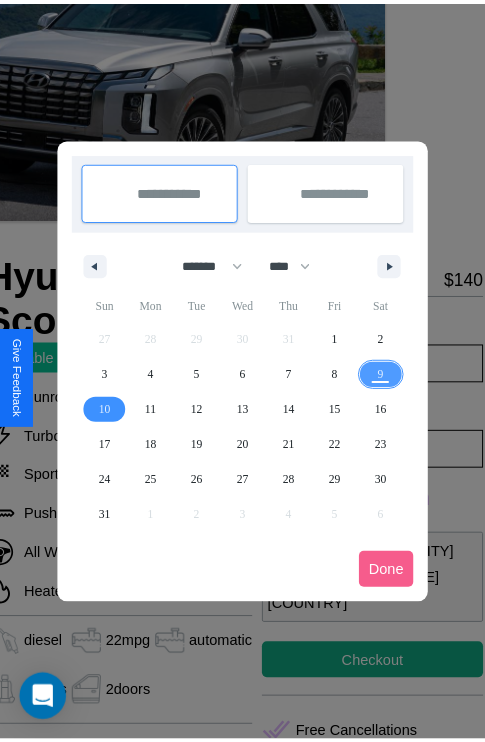scroll, scrollTop: 0, scrollLeft: 88, axis: horizontal 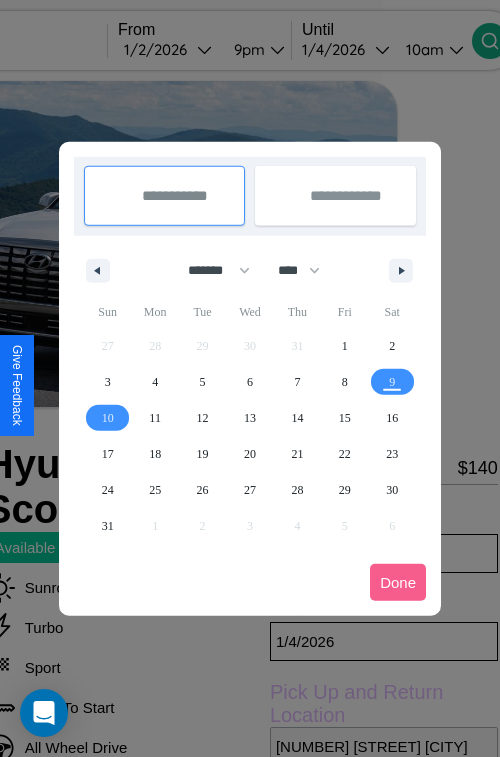 click at bounding box center (250, 378) 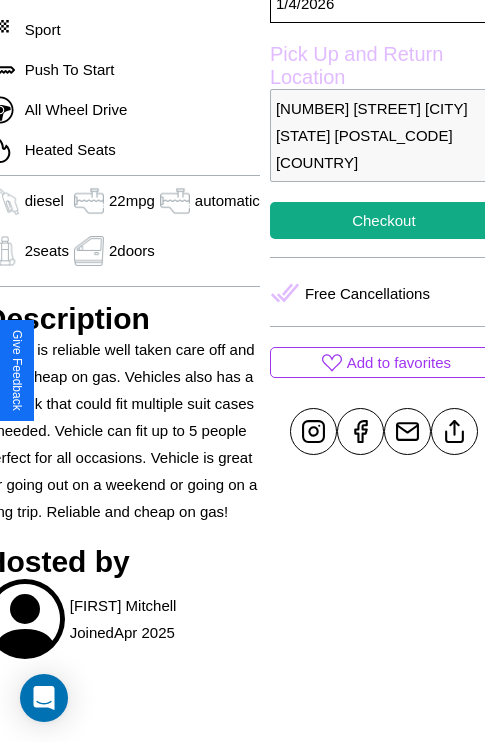scroll, scrollTop: 699, scrollLeft: 88, axis: both 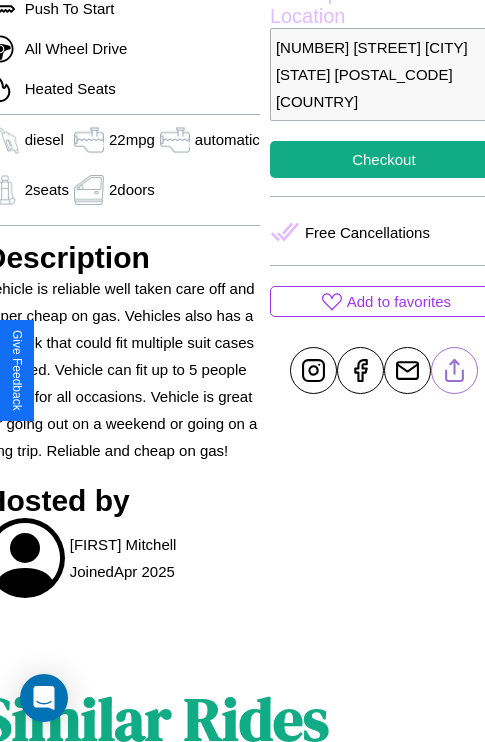 click 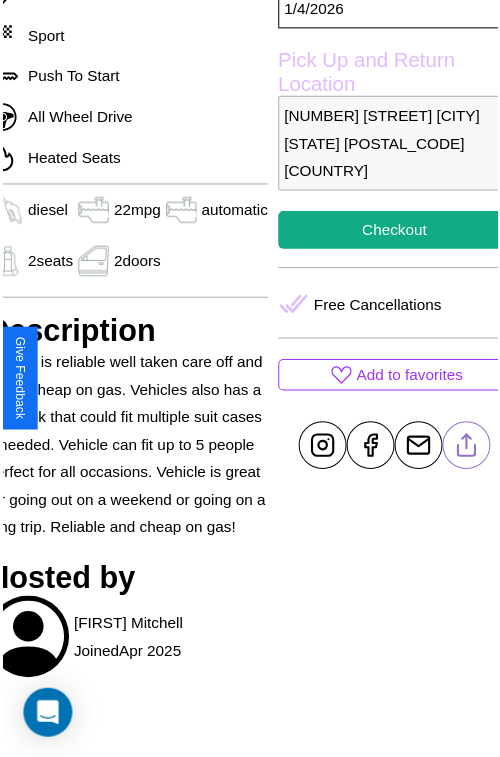 scroll, scrollTop: 630, scrollLeft: 88, axis: both 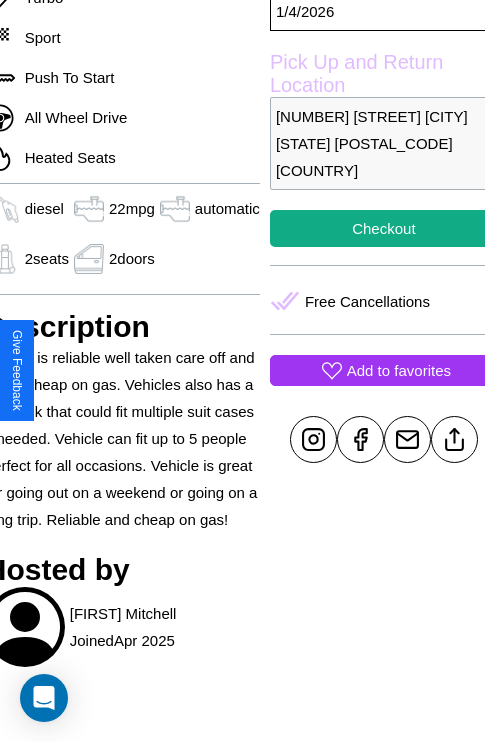 click on "Add to favorites" at bounding box center (399, 370) 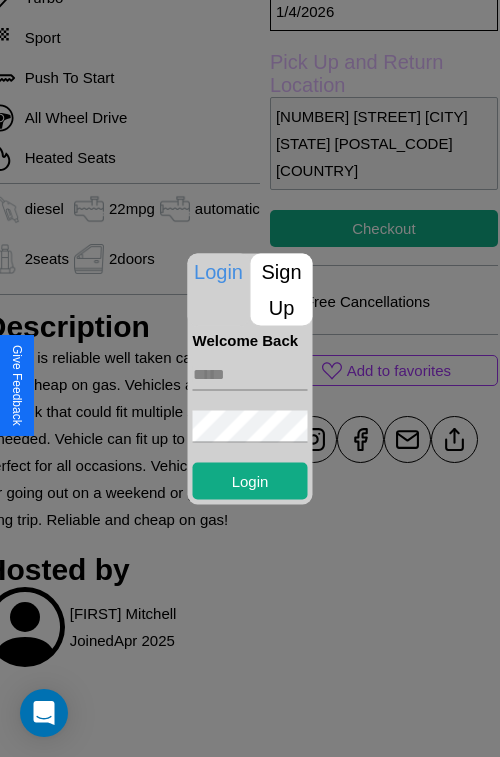 click on "Sign Up" at bounding box center [282, 289] 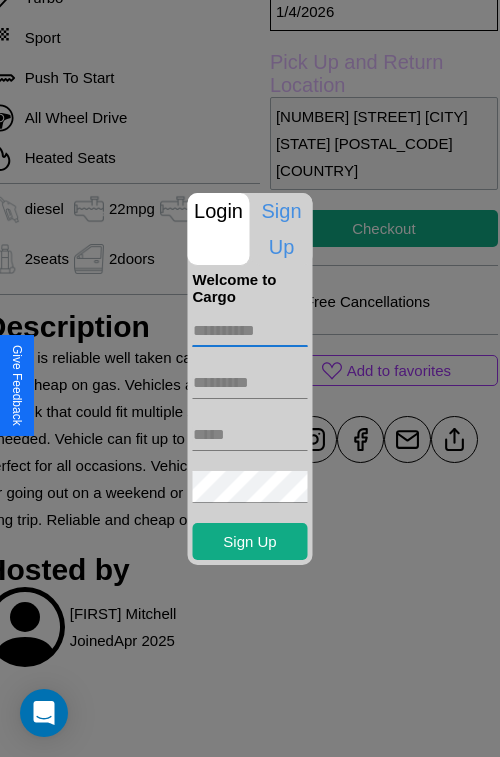 click at bounding box center [250, 331] 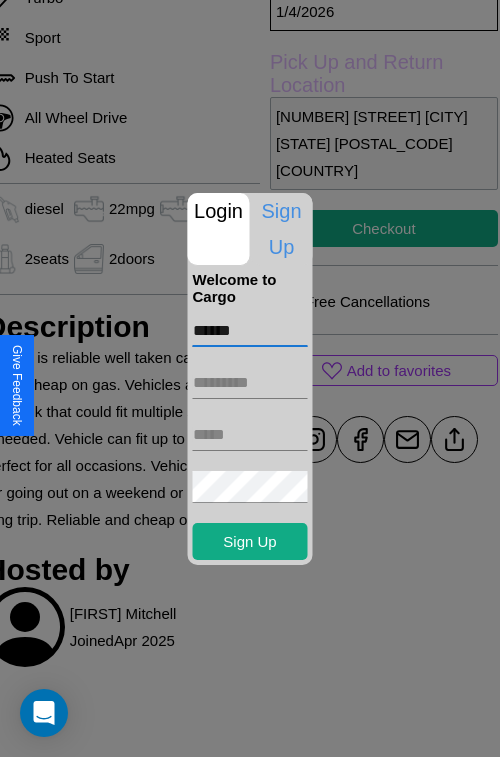 type on "******" 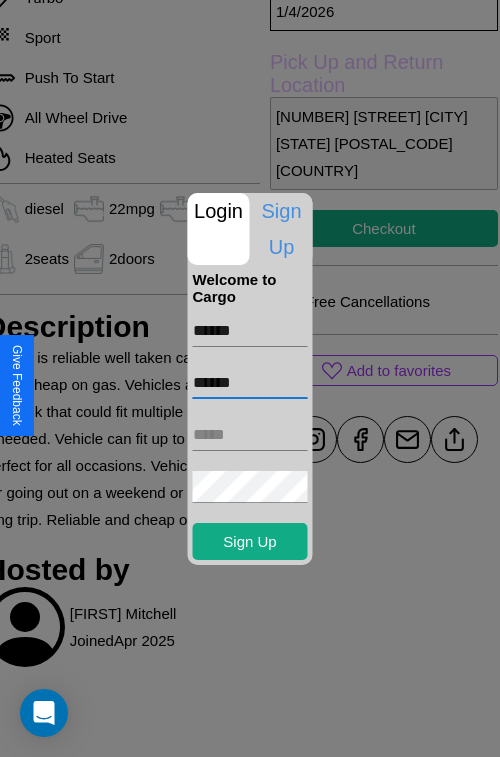 type on "******" 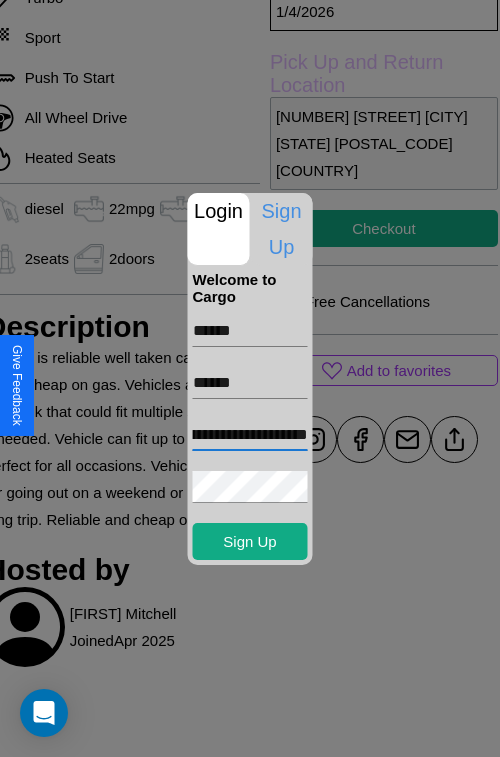 scroll, scrollTop: 0, scrollLeft: 68, axis: horizontal 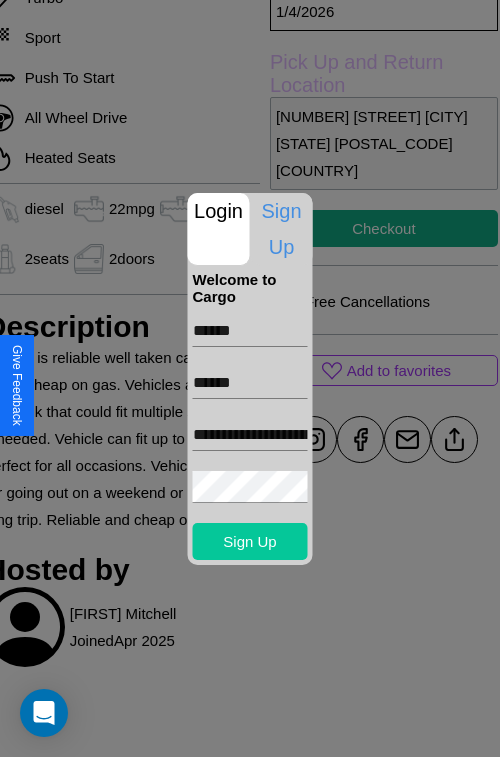 click on "Sign Up" at bounding box center [250, 541] 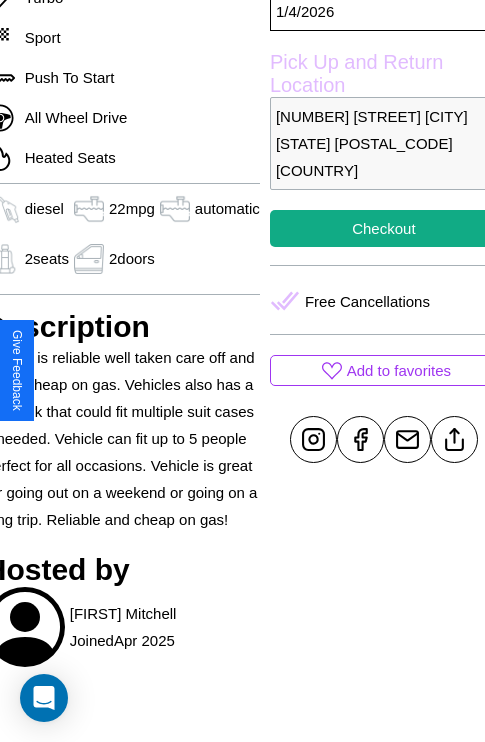 scroll, scrollTop: 488, scrollLeft: 88, axis: both 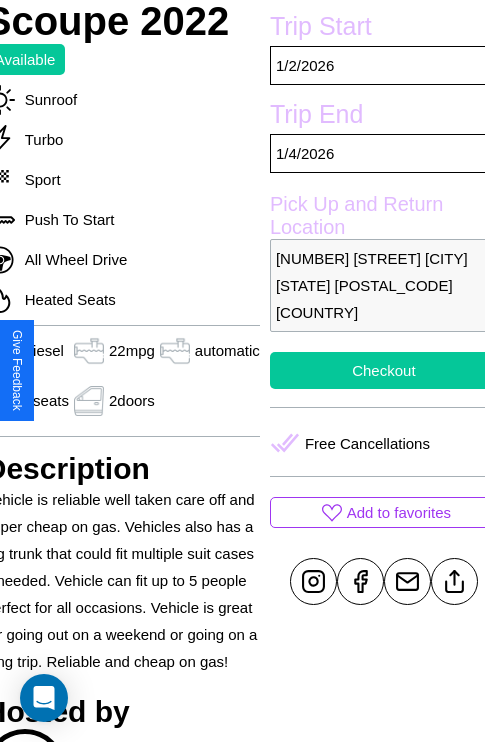 click on "Checkout" at bounding box center [384, 370] 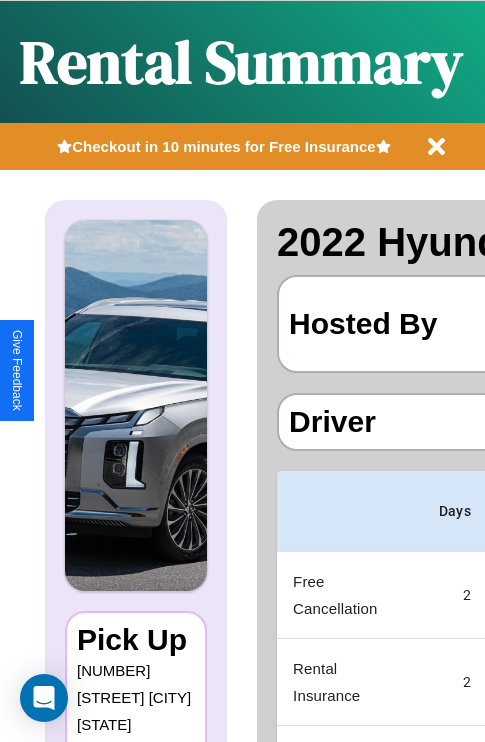 scroll, scrollTop: 0, scrollLeft: 397, axis: horizontal 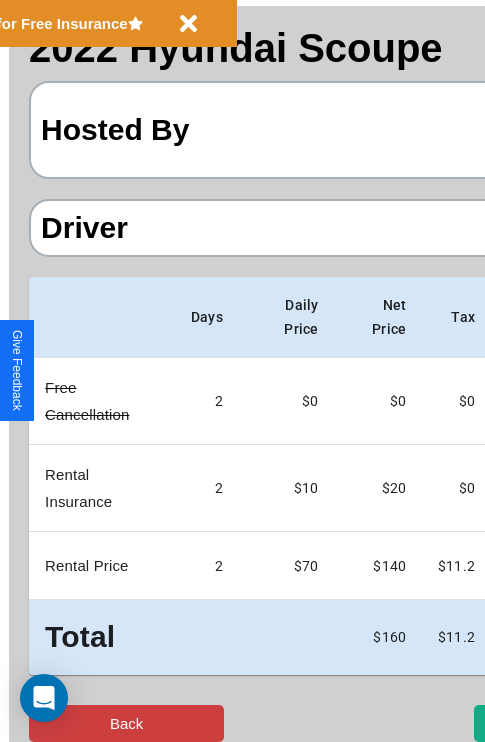 click on "Back" at bounding box center [126, 723] 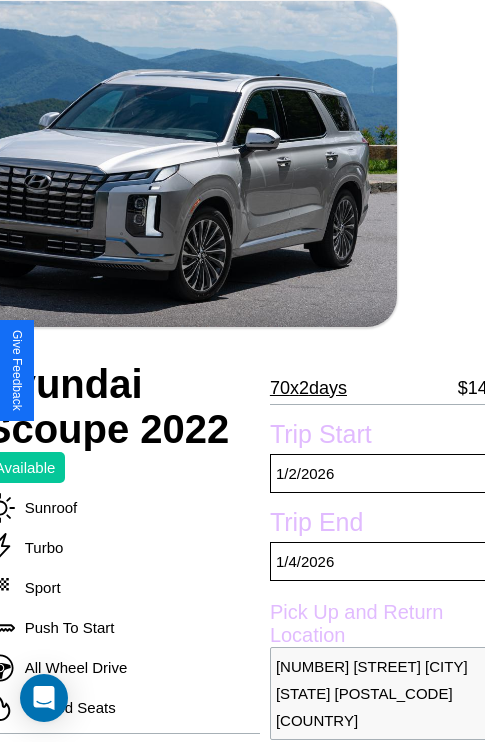 scroll, scrollTop: 97, scrollLeft: 88, axis: both 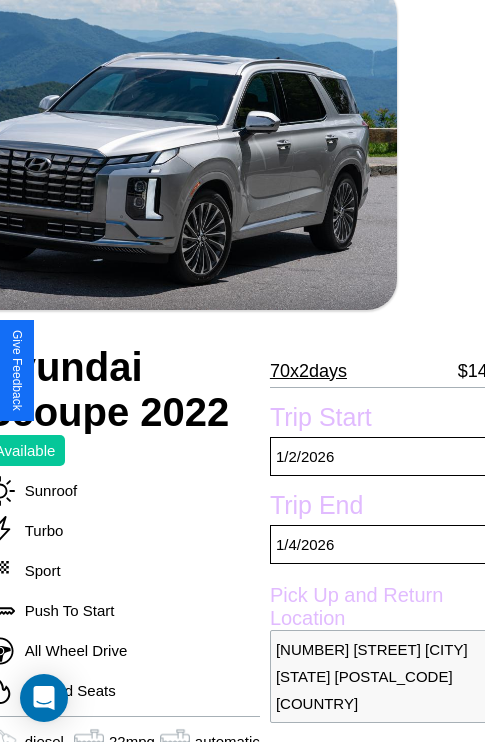 click on "70  x  2  days" at bounding box center [308, 371] 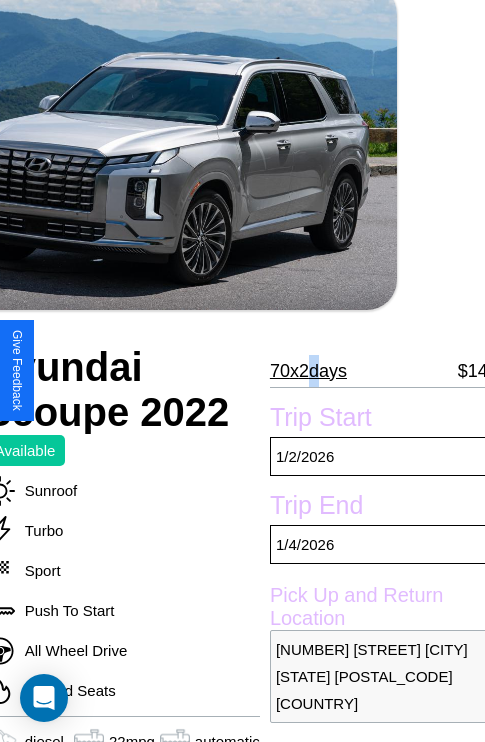click on "70  x  2  days" at bounding box center [308, 371] 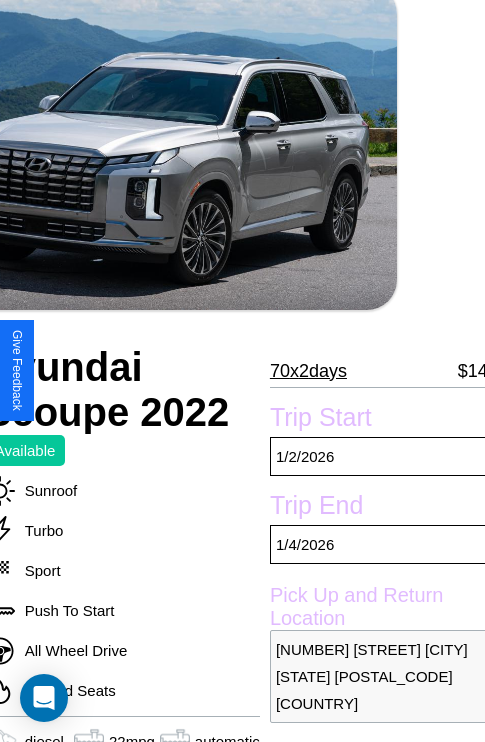 click on "70  x  2  days" at bounding box center [308, 371] 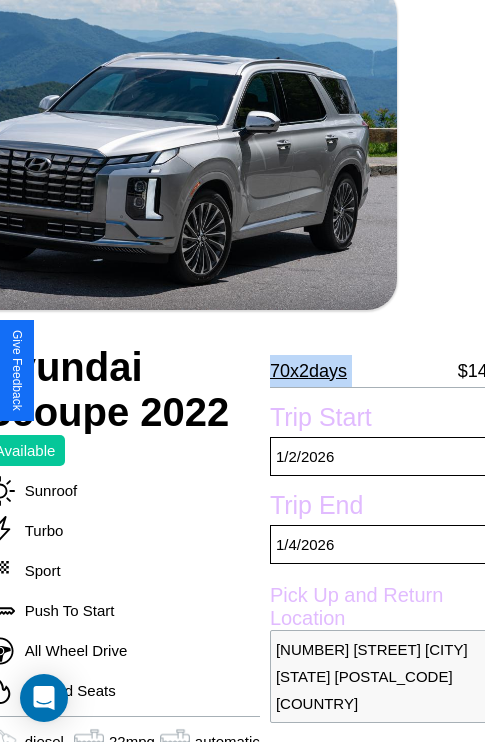 click on "70  x  2  days" at bounding box center (308, 371) 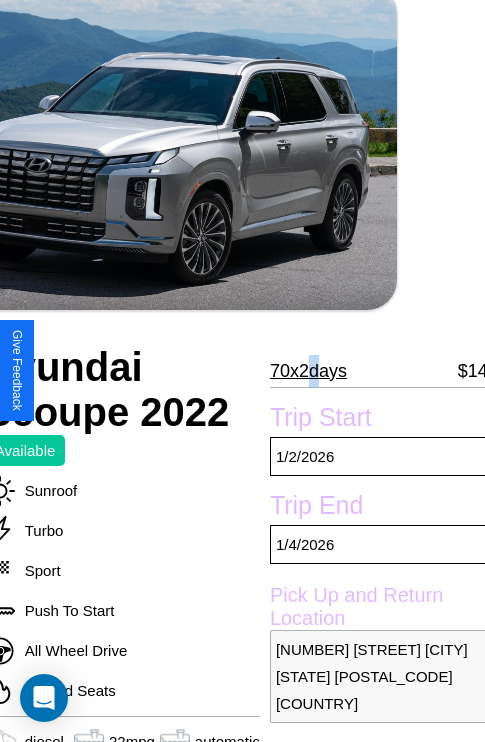 click on "70  x  2  days" at bounding box center [308, 371] 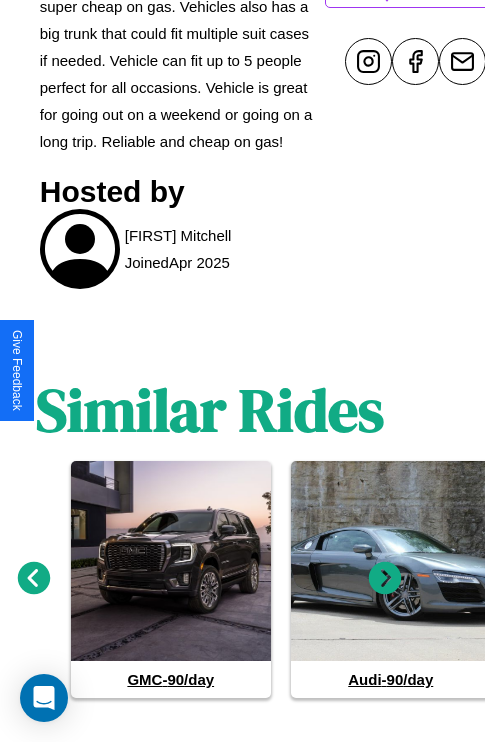 scroll, scrollTop: 1058, scrollLeft: 30, axis: both 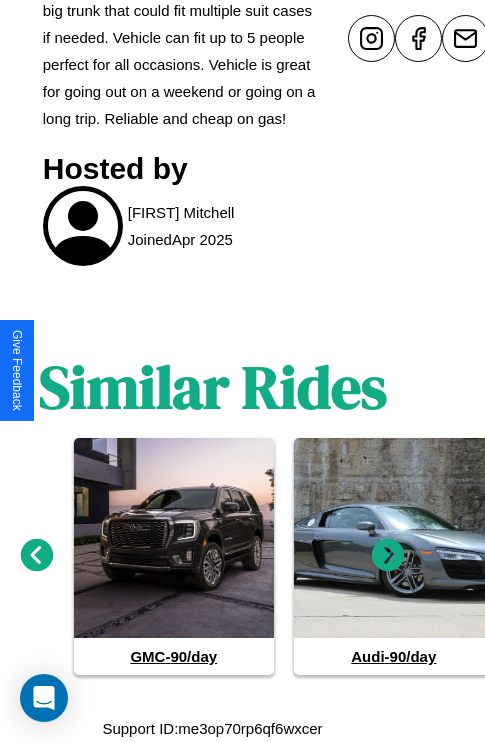 click 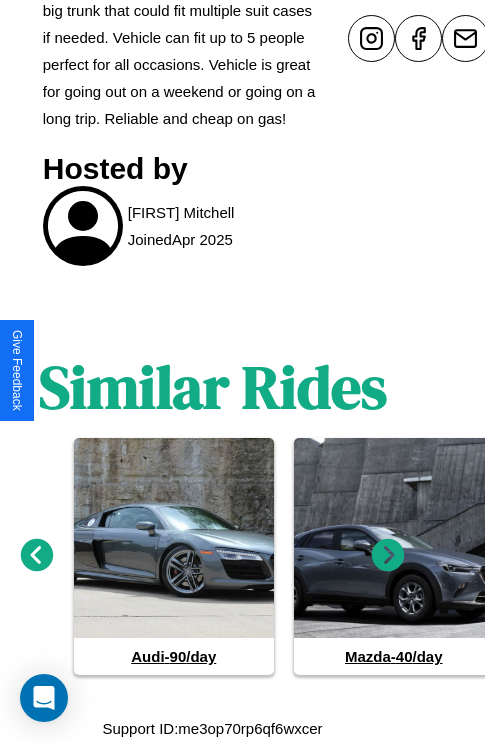click 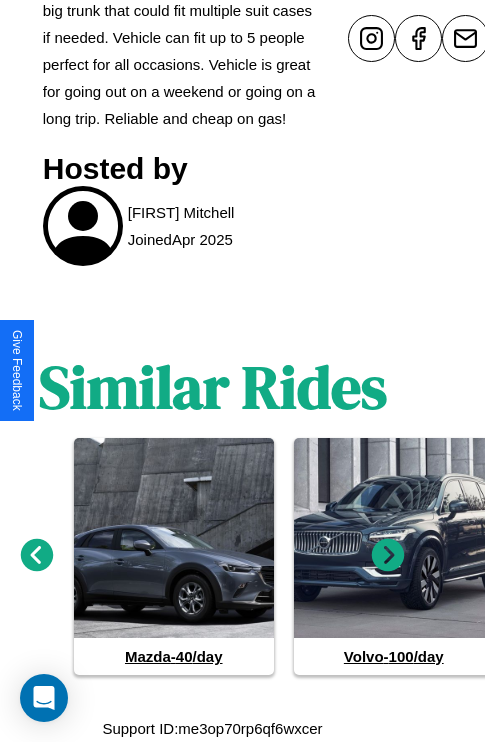 click 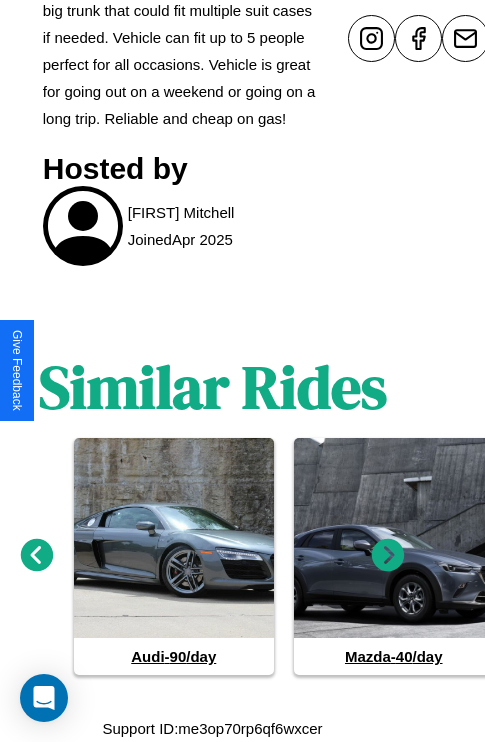 click 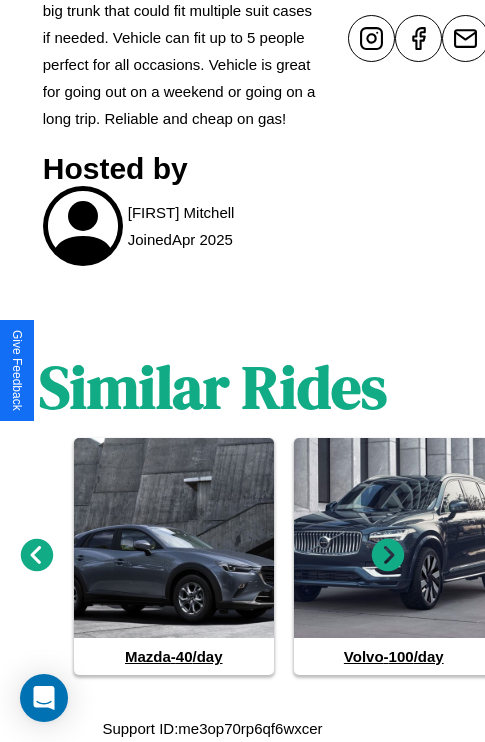 click 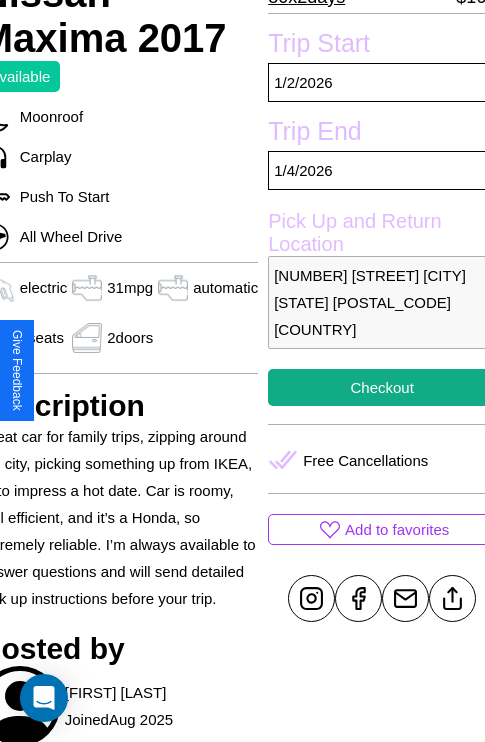 scroll, scrollTop: 525, scrollLeft: 96, axis: both 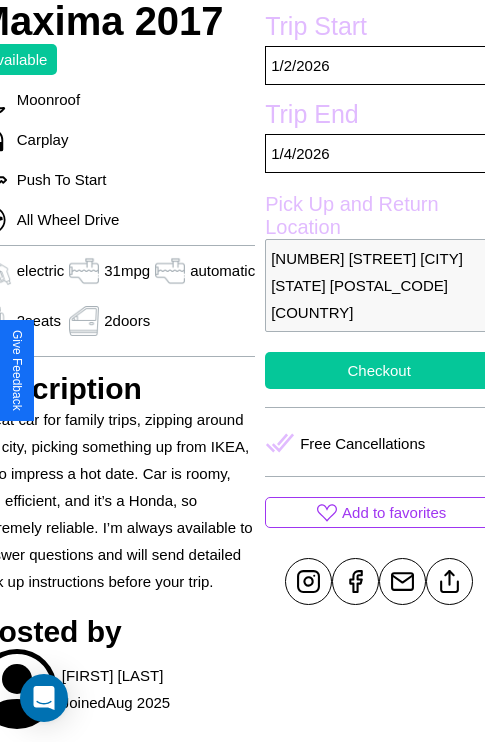 click on "Checkout" at bounding box center (379, 370) 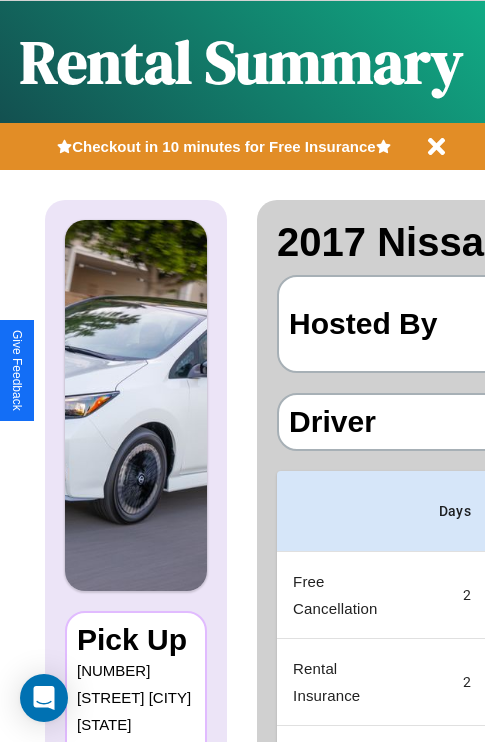 scroll, scrollTop: 0, scrollLeft: 397, axis: horizontal 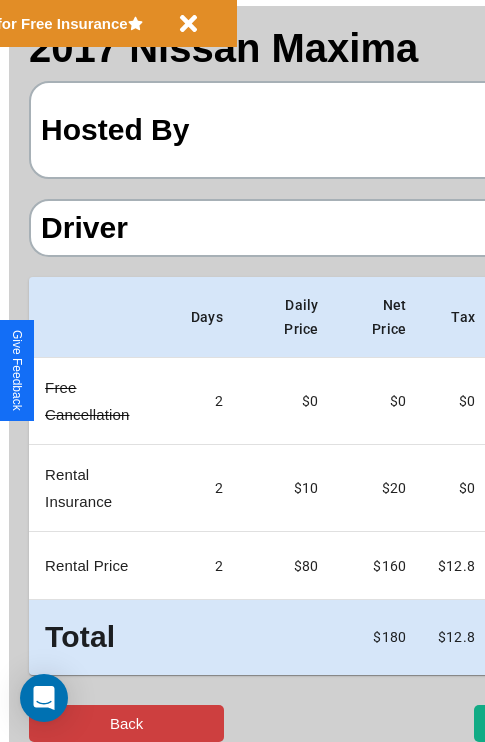 click on "Back" at bounding box center [126, 723] 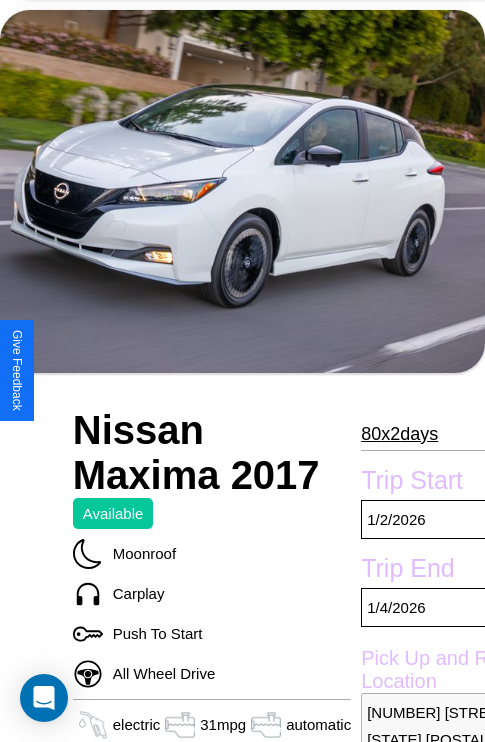 scroll, scrollTop: 134, scrollLeft: 0, axis: vertical 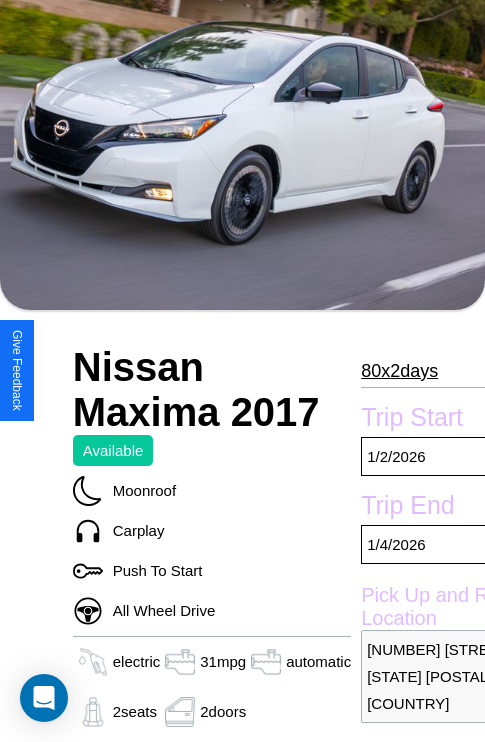 click on "80  x  2  days" at bounding box center (399, 371) 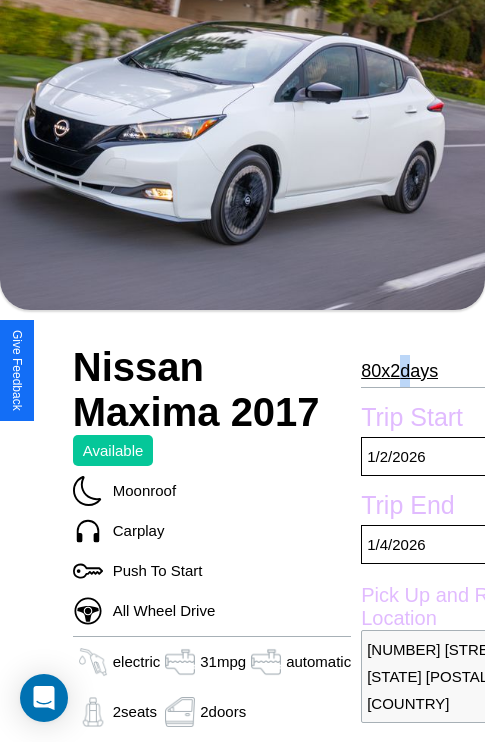 click on "80  x  2  days" at bounding box center [399, 371] 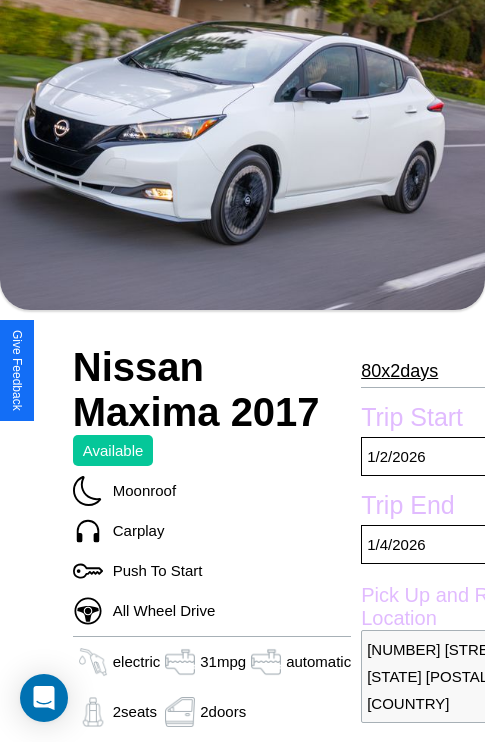 click on "80  x  2  days" at bounding box center [399, 371] 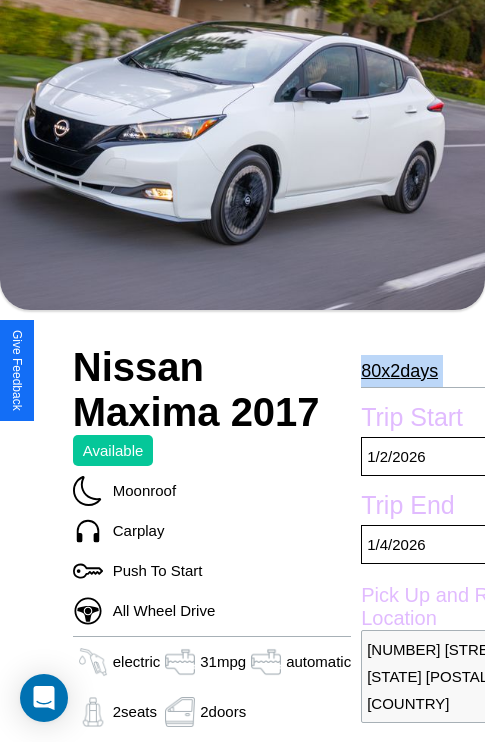 click on "80  x  2  days" at bounding box center [399, 371] 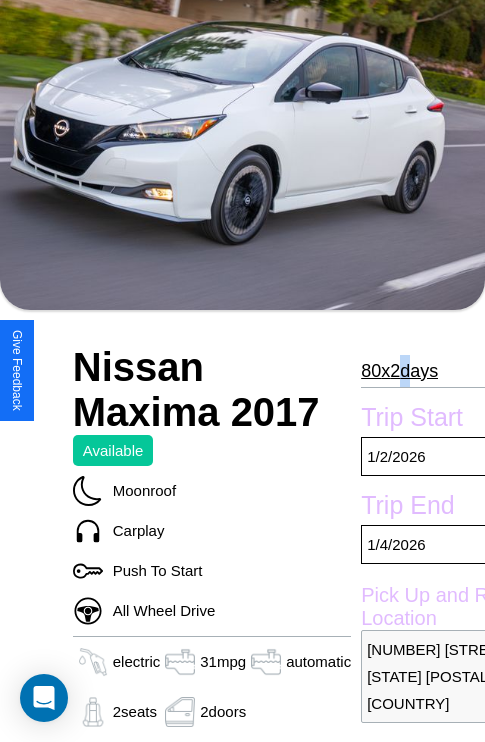 click on "80  x  2  days" at bounding box center (399, 371) 